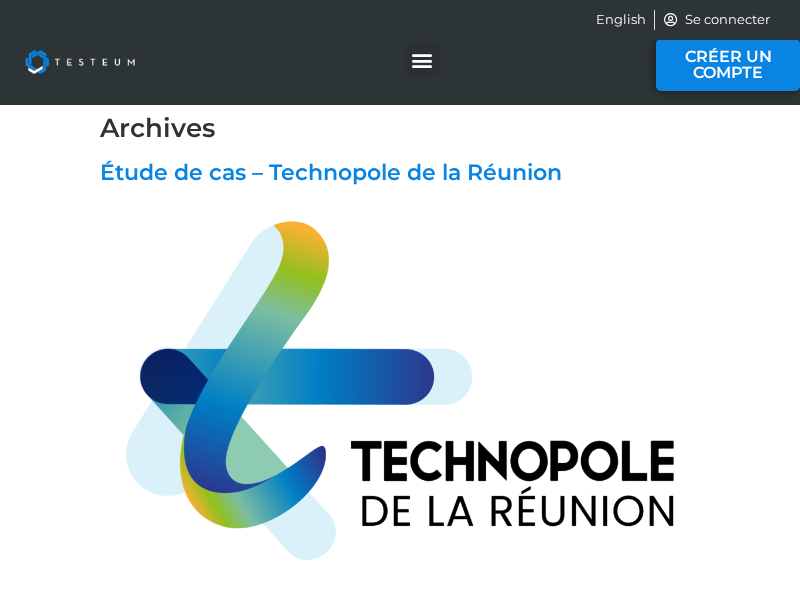 scroll, scrollTop: 0, scrollLeft: 0, axis: both 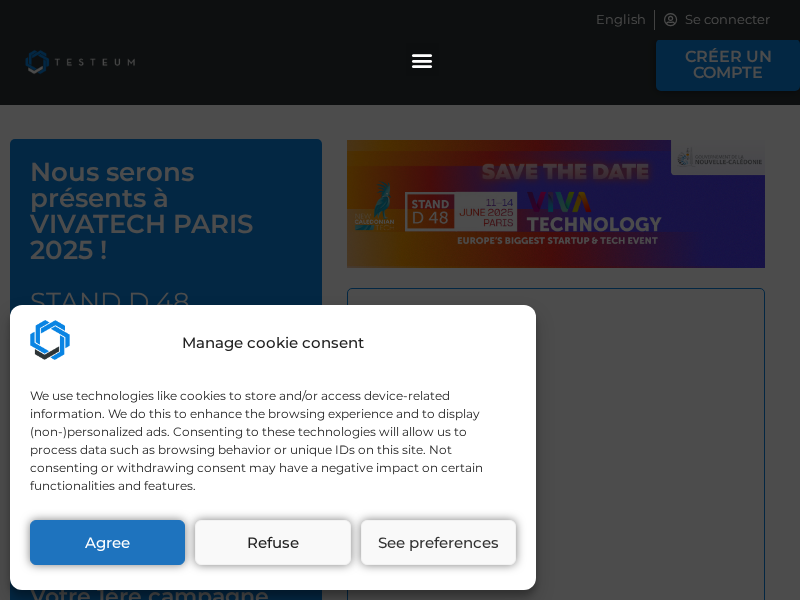 select on "US" 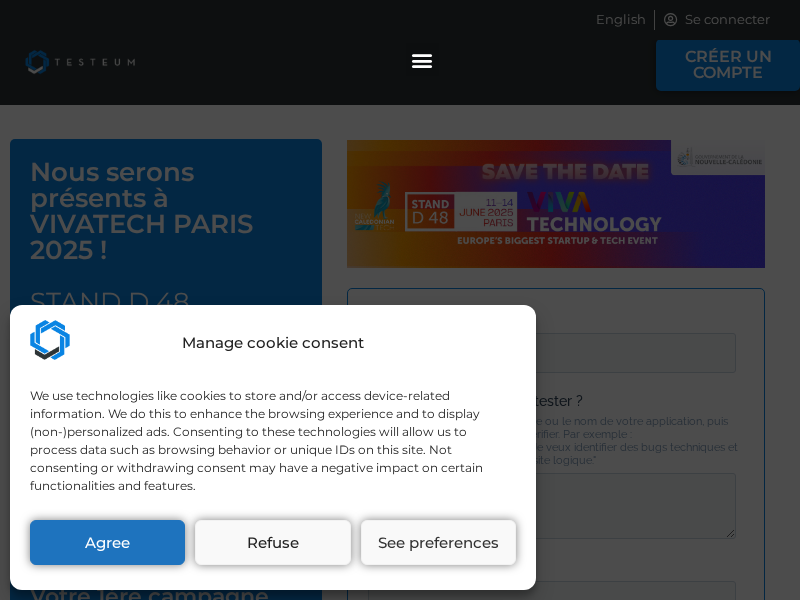 scroll, scrollTop: 0, scrollLeft: 0, axis: both 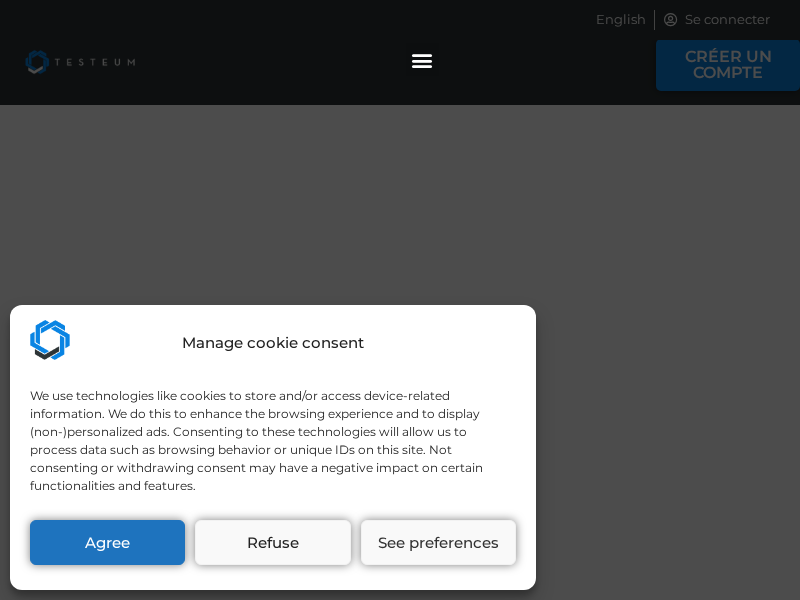 select on "US" 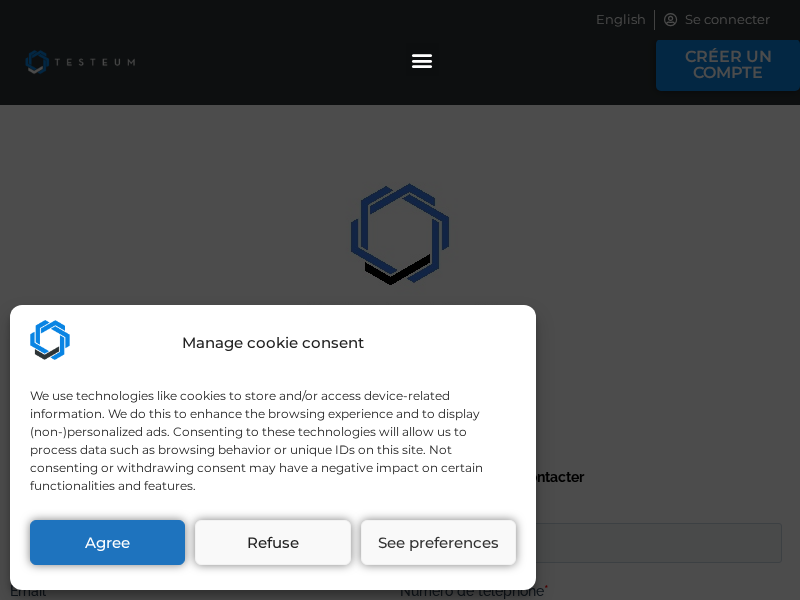 scroll, scrollTop: 0, scrollLeft: 0, axis: both 